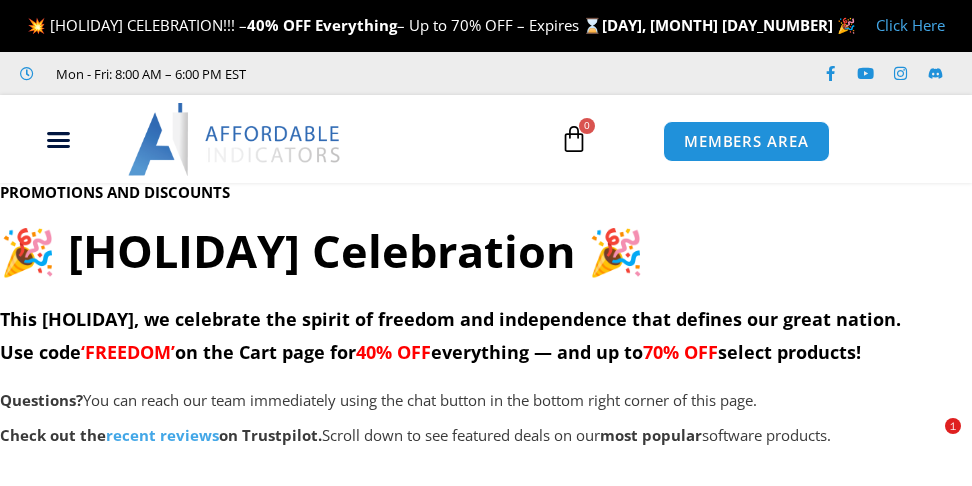scroll, scrollTop: 0, scrollLeft: 0, axis: both 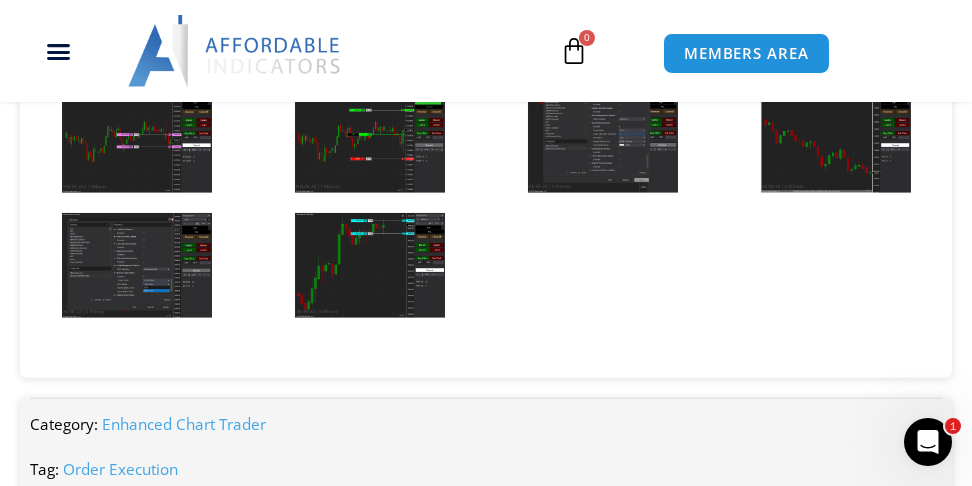 click at bounding box center (137, 140) 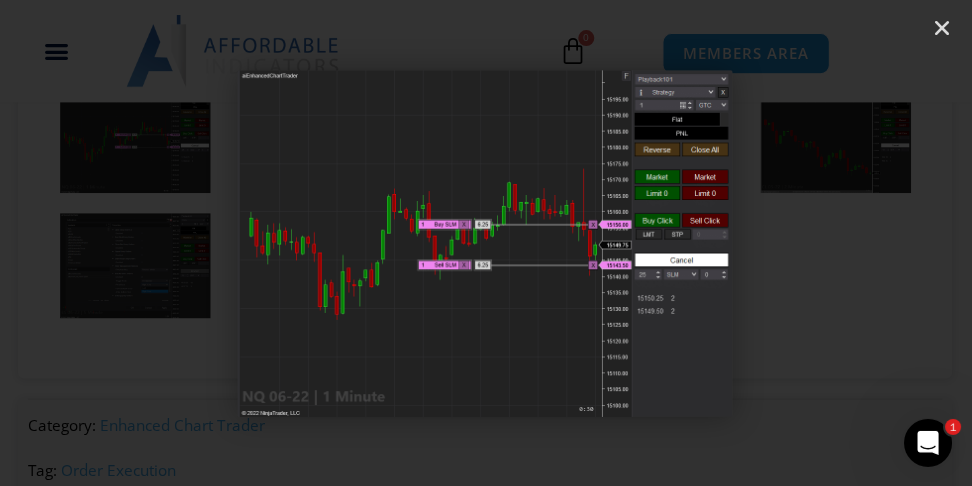 scroll, scrollTop: 3461, scrollLeft: 0, axis: vertical 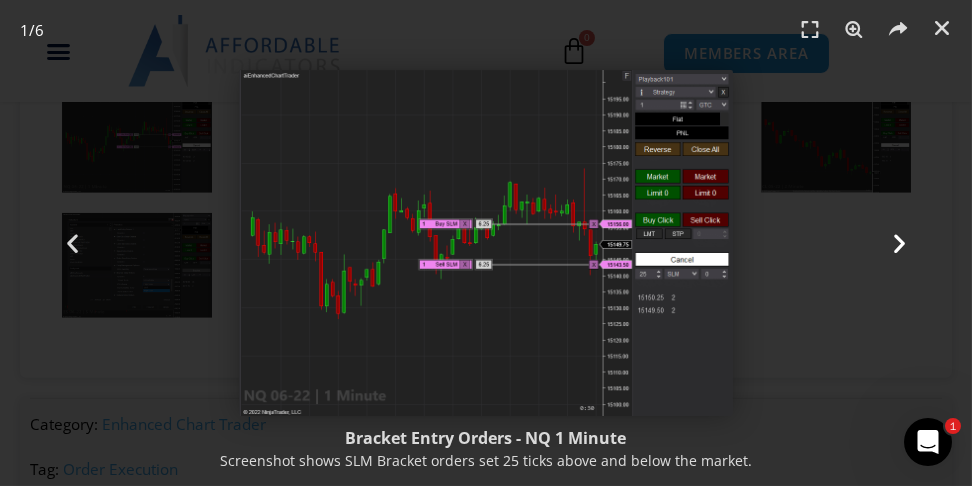 click at bounding box center (899, 243) 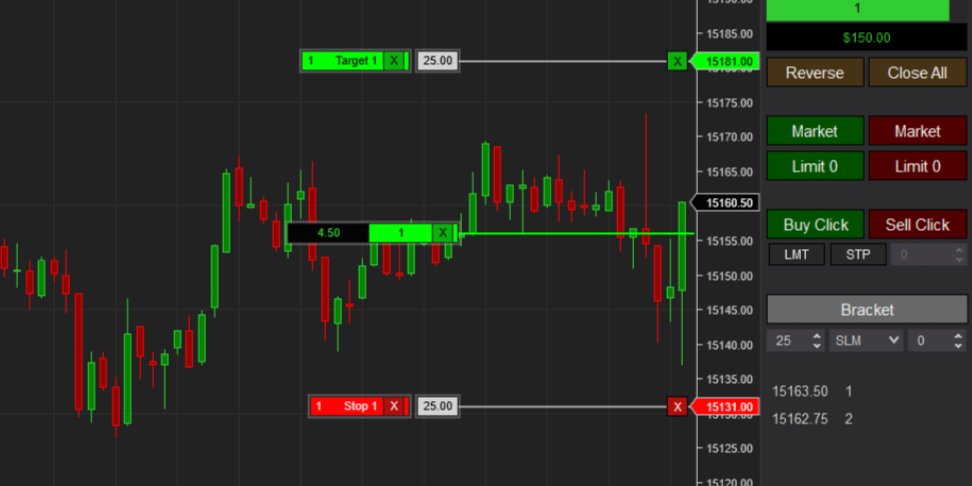 scroll, scrollTop: 3461, scrollLeft: 0, axis: vertical 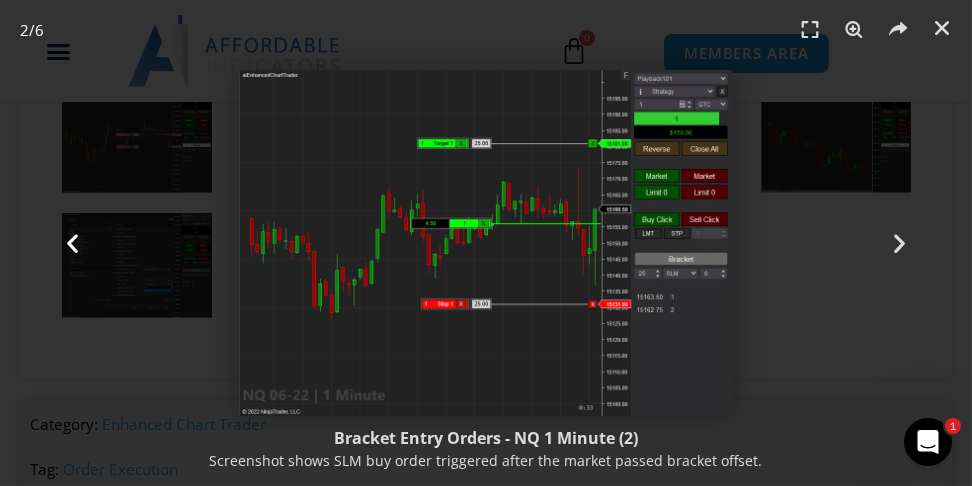 click at bounding box center [72, 243] 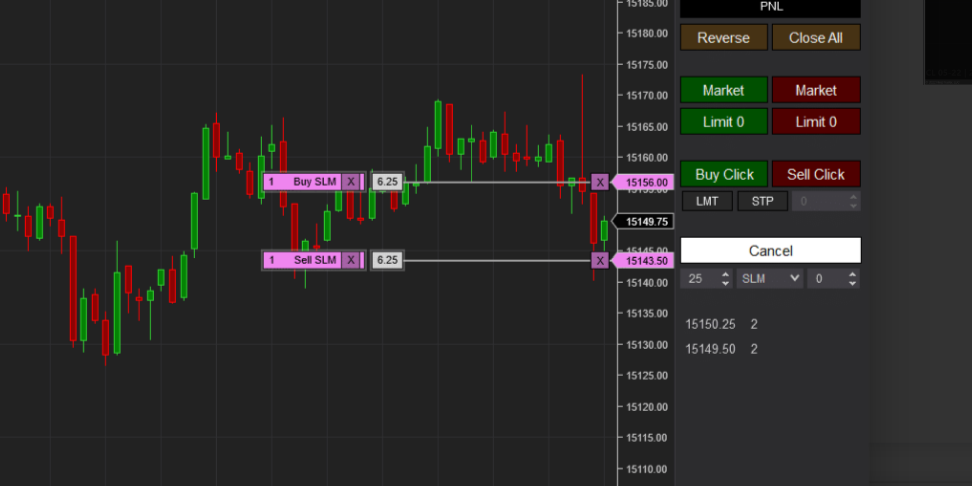 scroll, scrollTop: 3480, scrollLeft: 0, axis: vertical 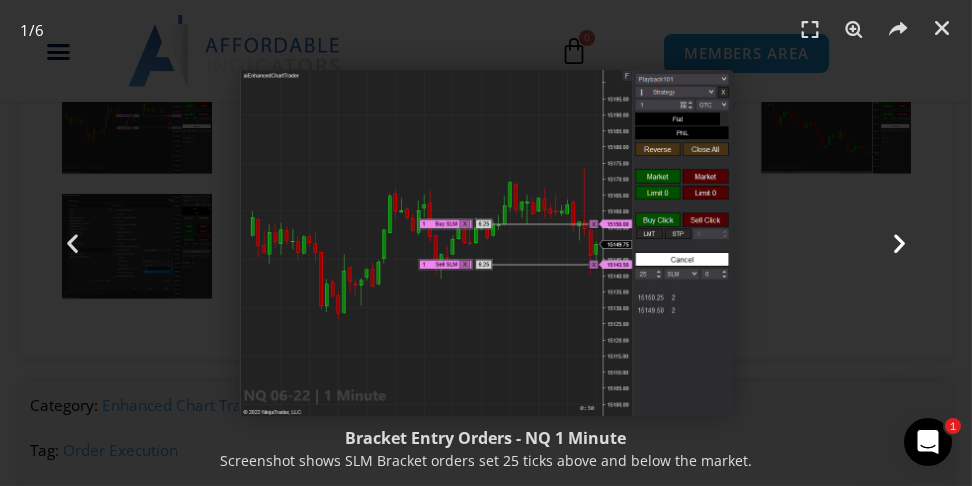 click at bounding box center (899, 243) 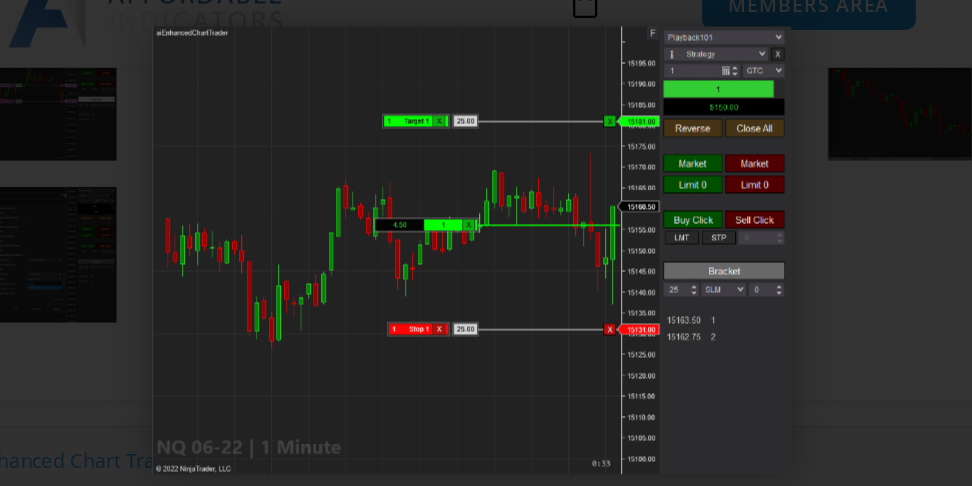 scroll, scrollTop: 3480, scrollLeft: 0, axis: vertical 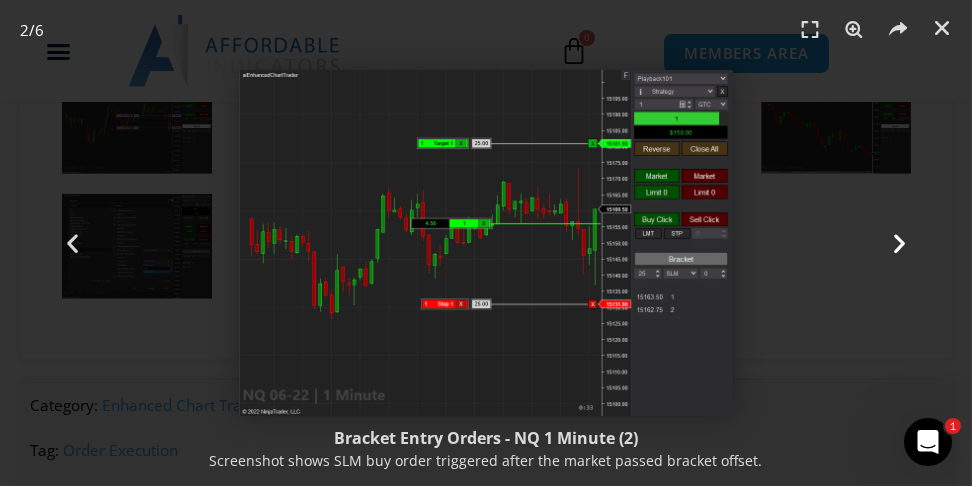 click at bounding box center [899, 243] 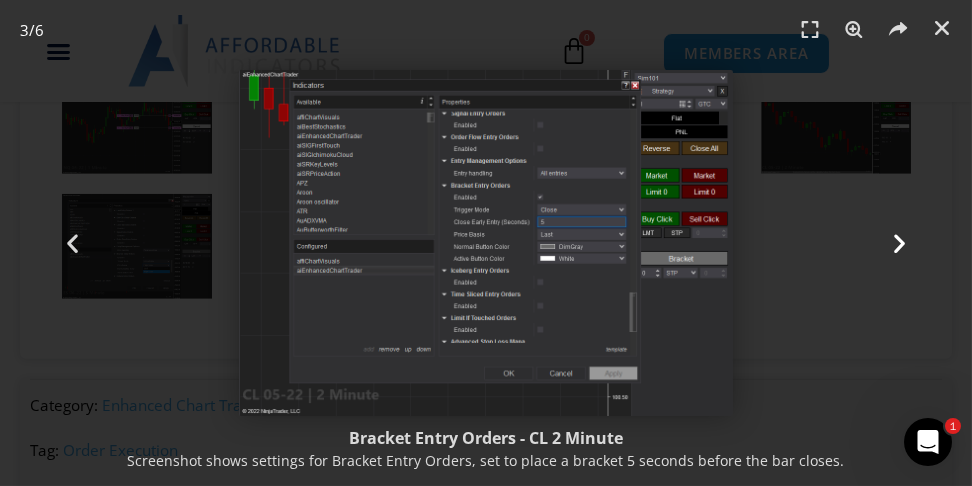 click at bounding box center [899, 243] 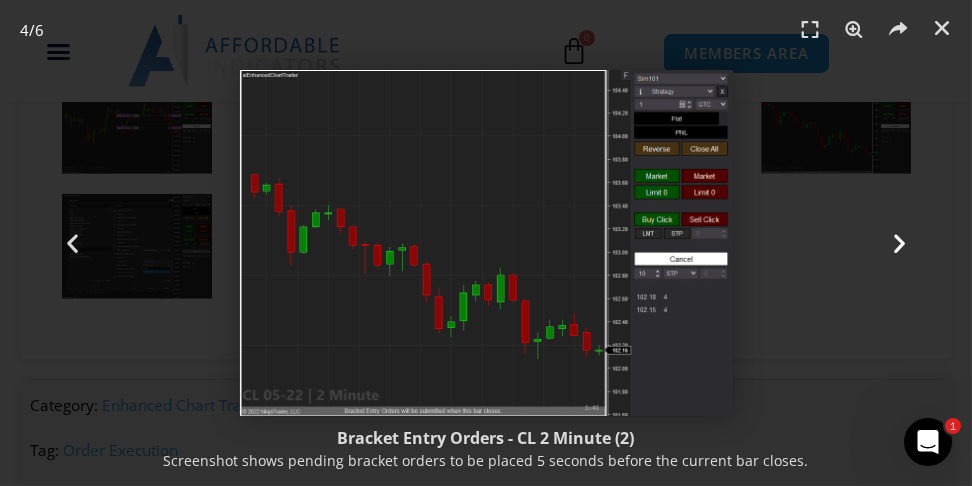 click at bounding box center [899, 243] 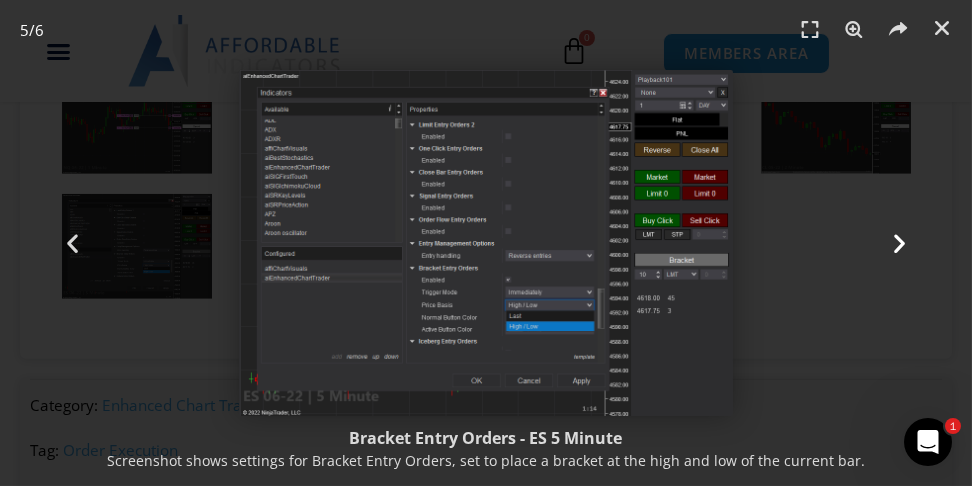 click at bounding box center [899, 243] 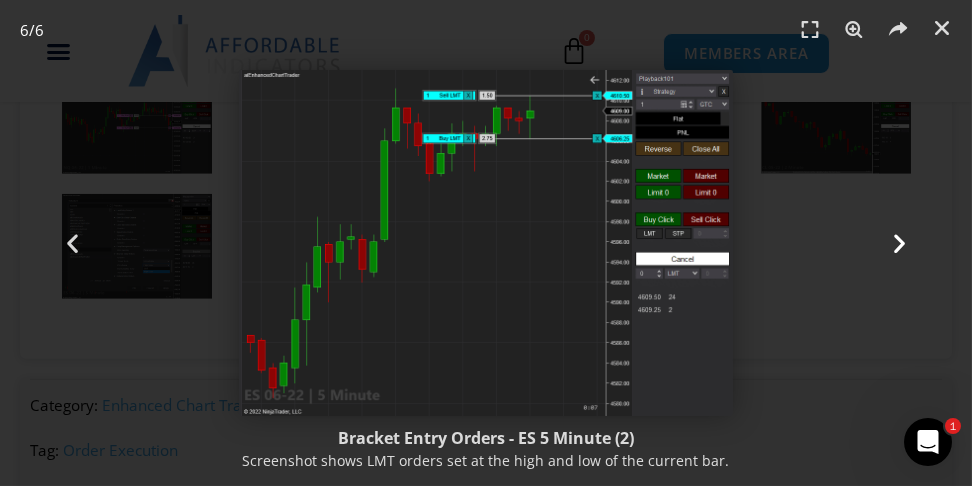click at bounding box center [899, 243] 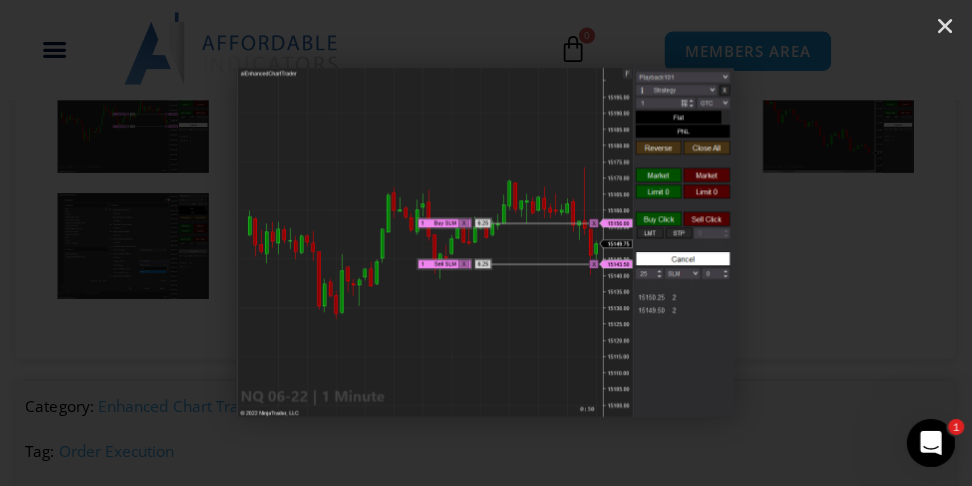 scroll, scrollTop: 3480, scrollLeft: 0, axis: vertical 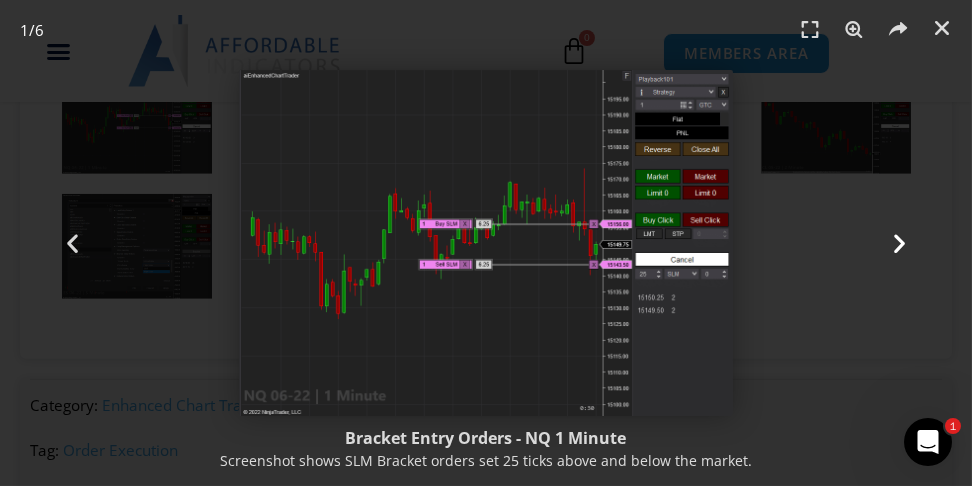 click at bounding box center [899, 243] 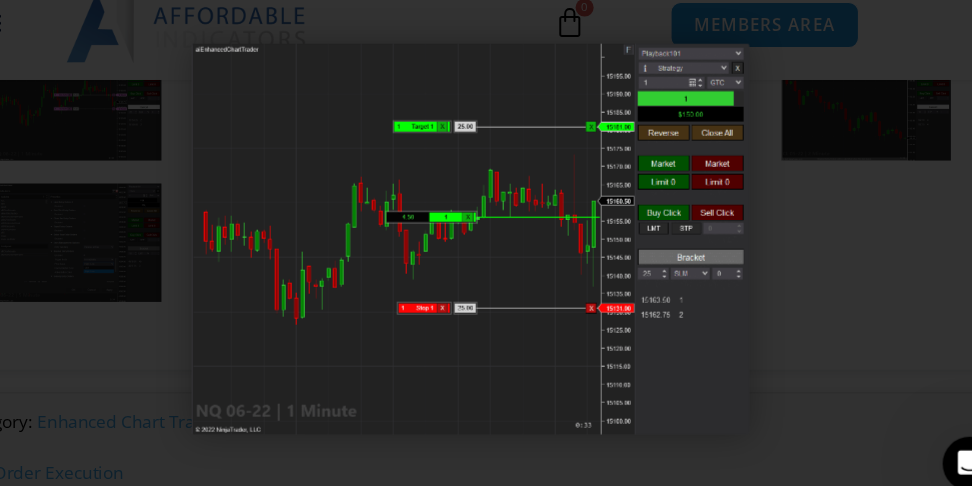 scroll, scrollTop: 3480, scrollLeft: 0, axis: vertical 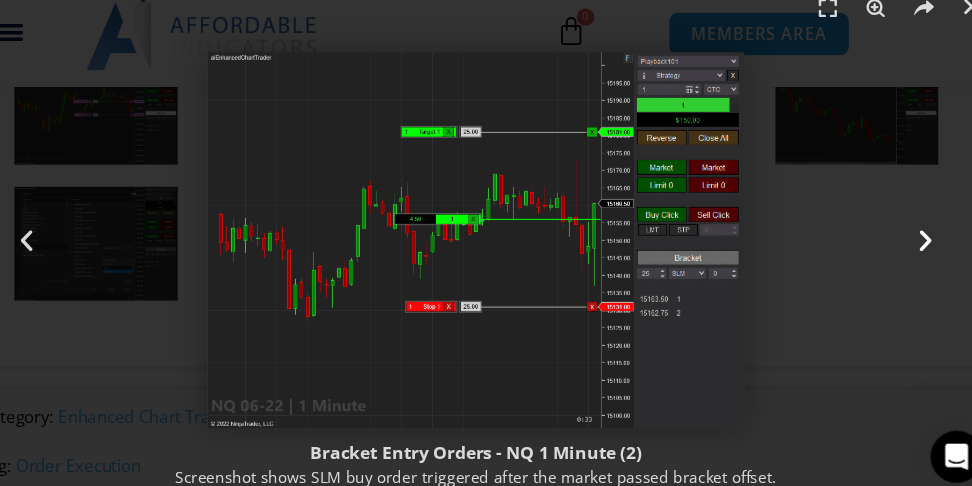 click at bounding box center [899, 243] 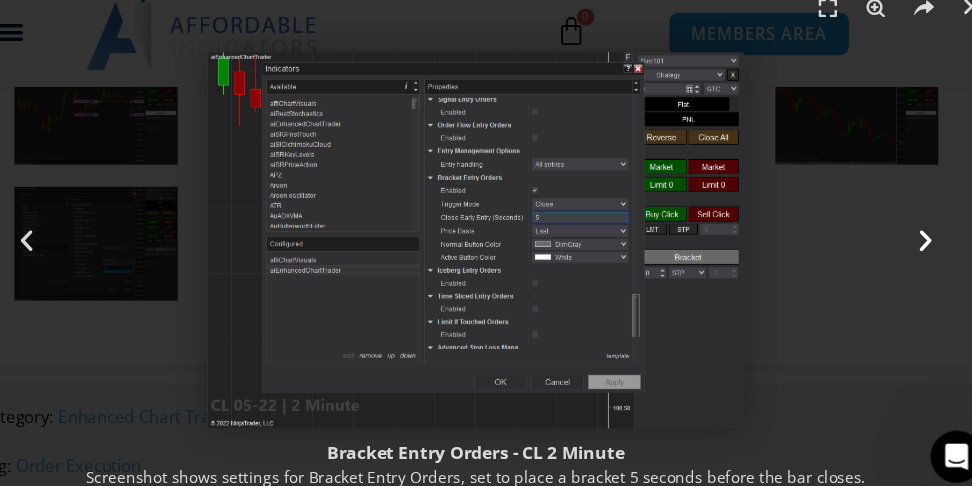click at bounding box center (899, 243) 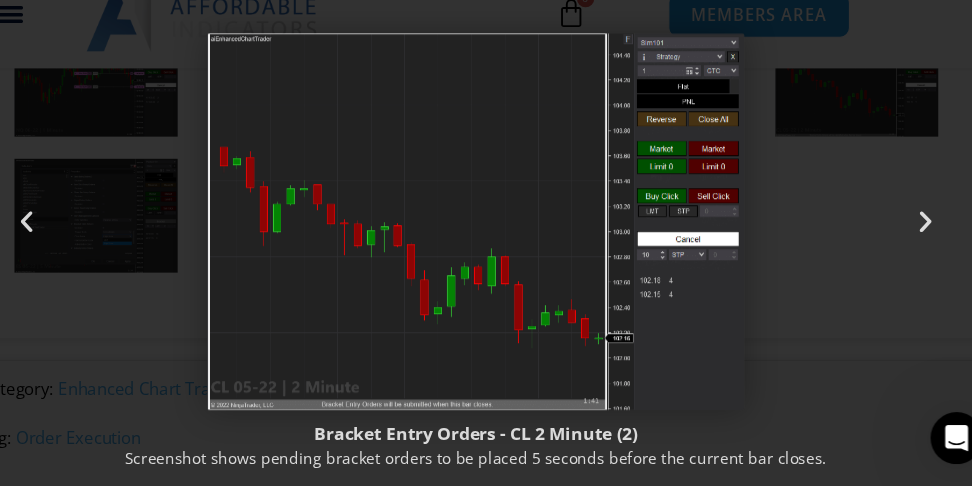 scroll, scrollTop: 3491, scrollLeft: 0, axis: vertical 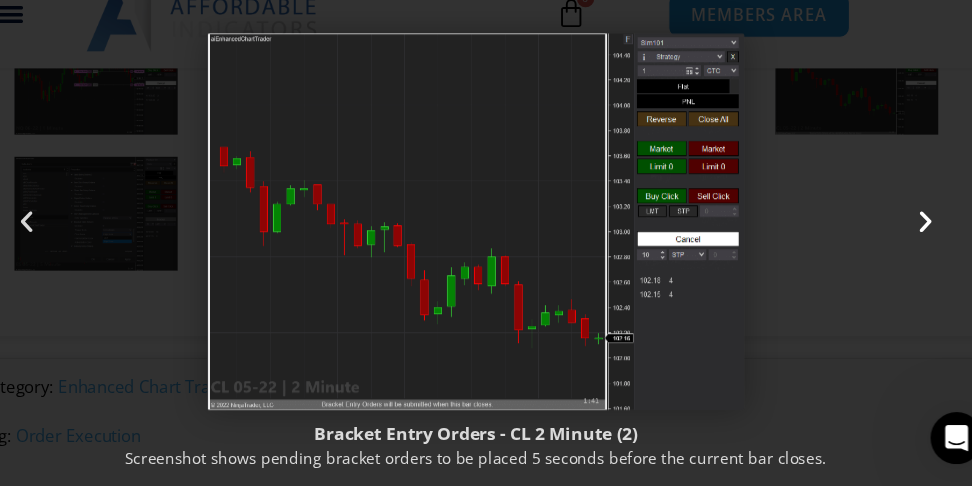 click at bounding box center [899, 243] 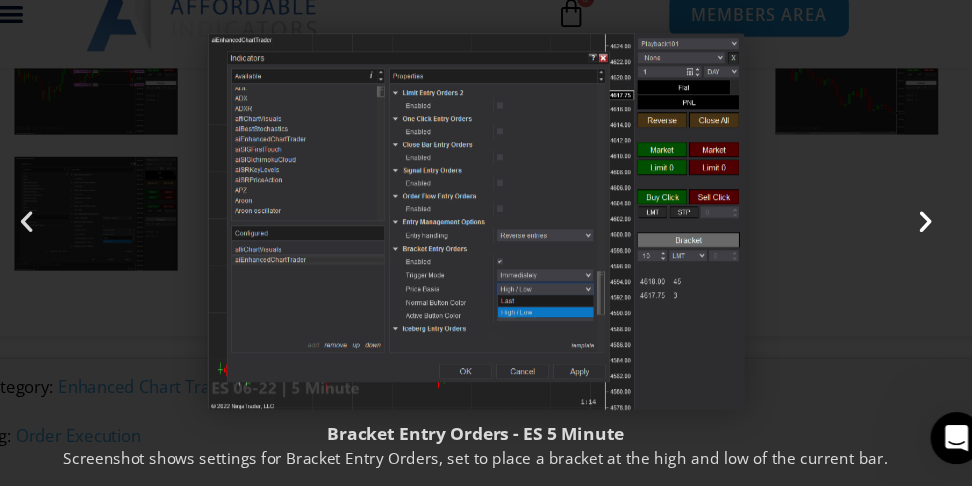 click at bounding box center [899, 243] 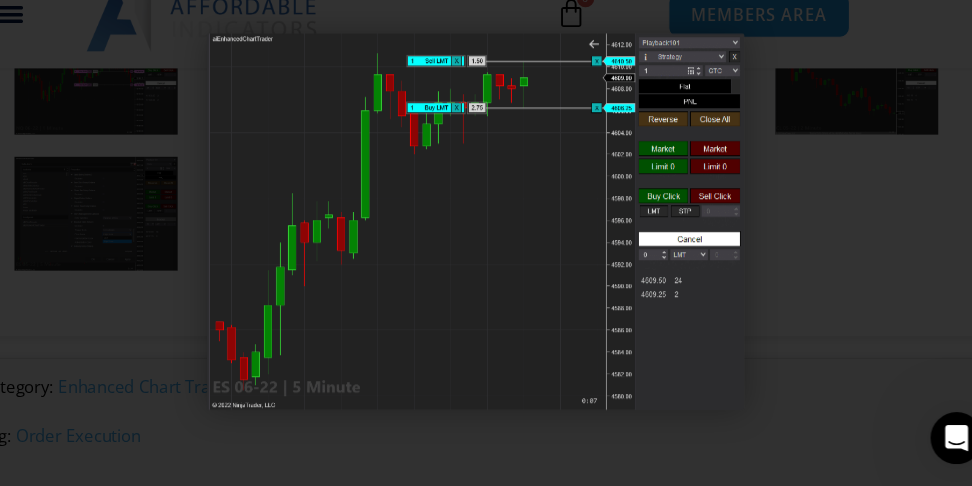 click at bounding box center (899, 243) 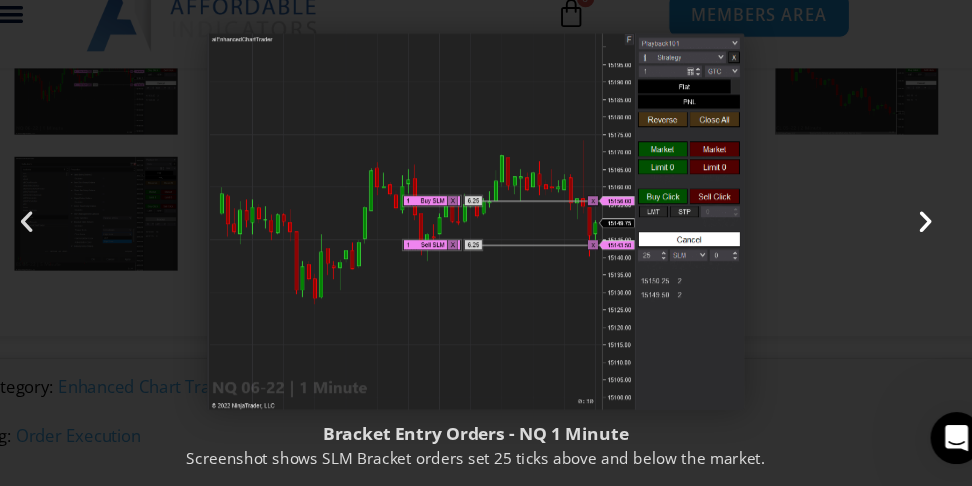click at bounding box center (899, 243) 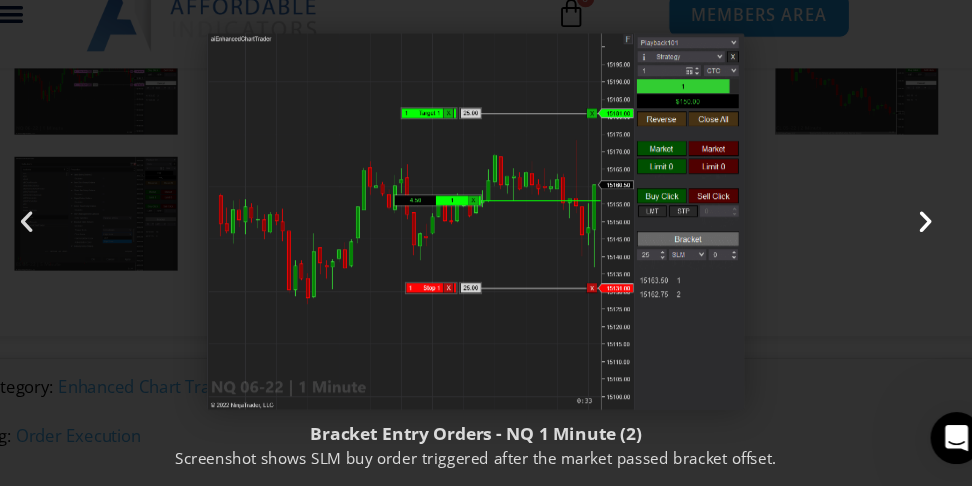 click at bounding box center (899, 243) 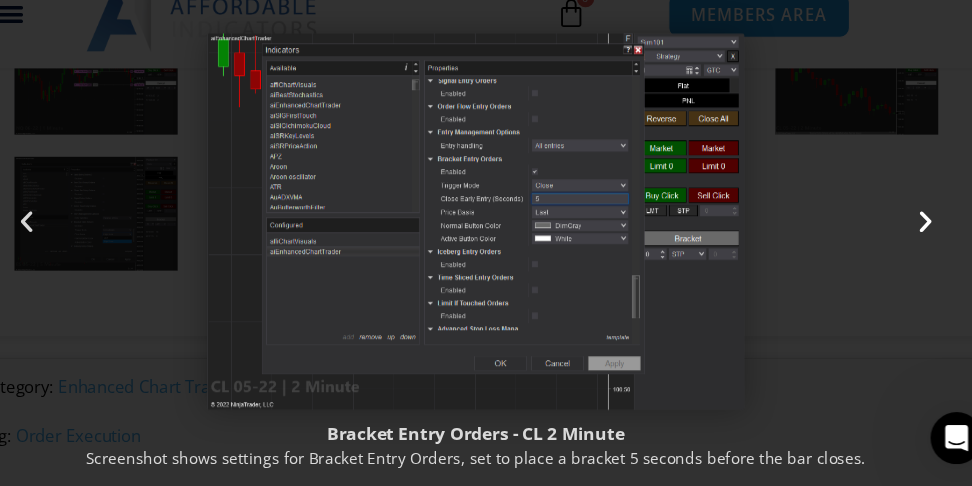 click at bounding box center [899, 243] 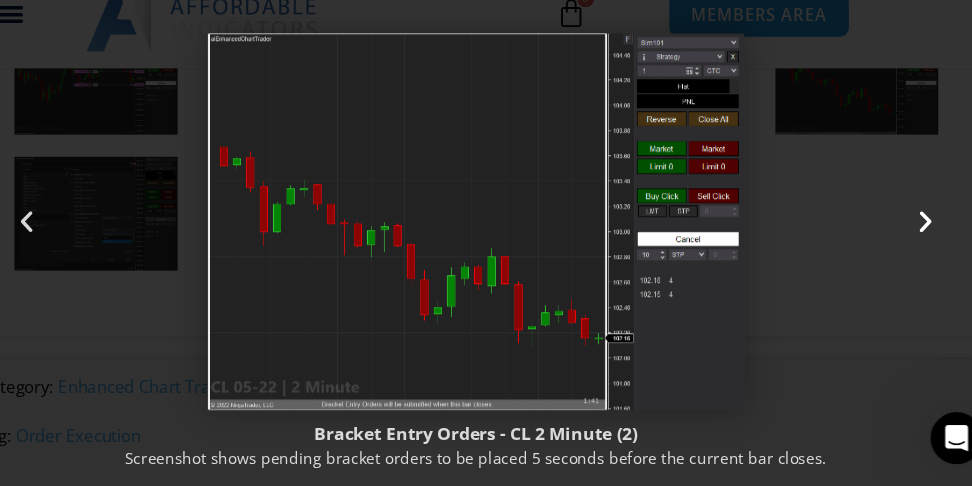 click at bounding box center (899, 243) 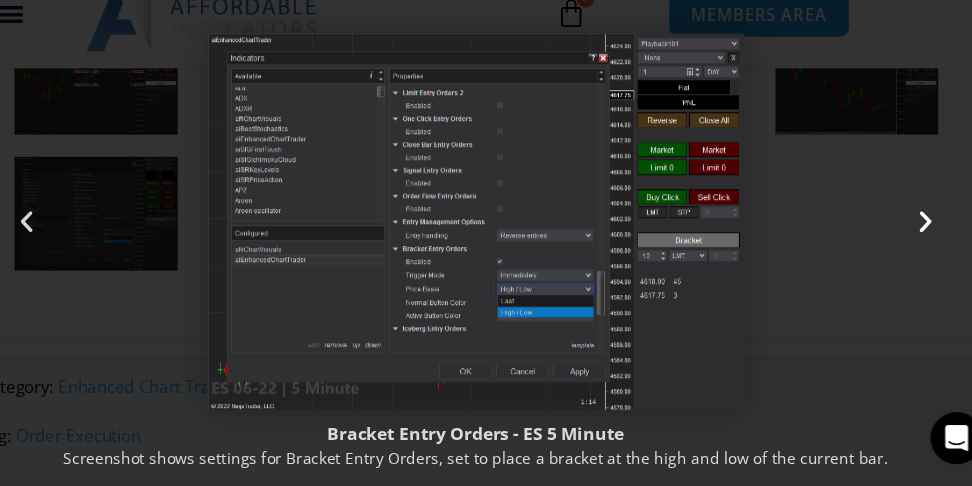 click at bounding box center (899, 243) 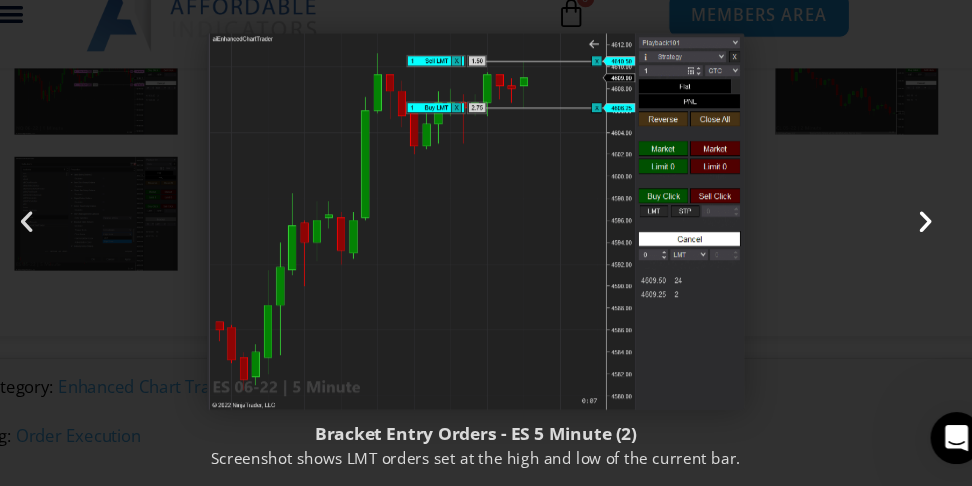 click at bounding box center [899, 243] 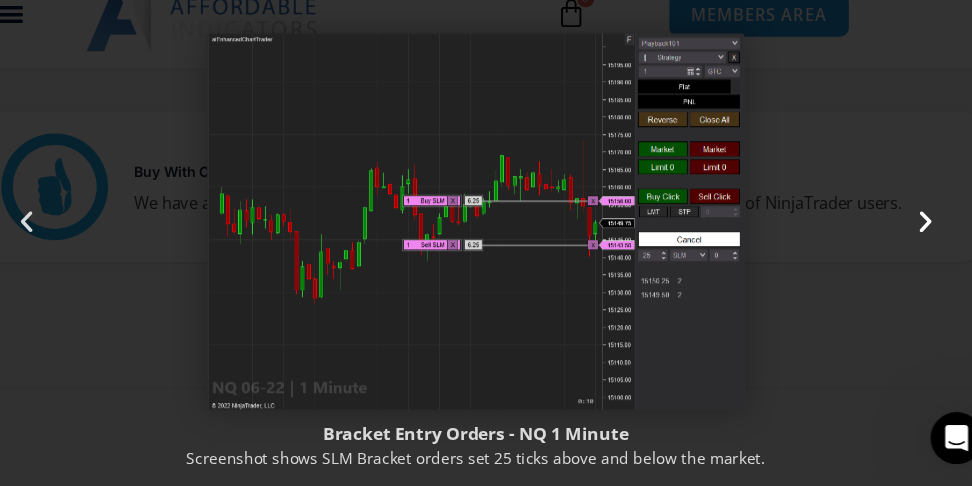 scroll, scrollTop: 3849, scrollLeft: 0, axis: vertical 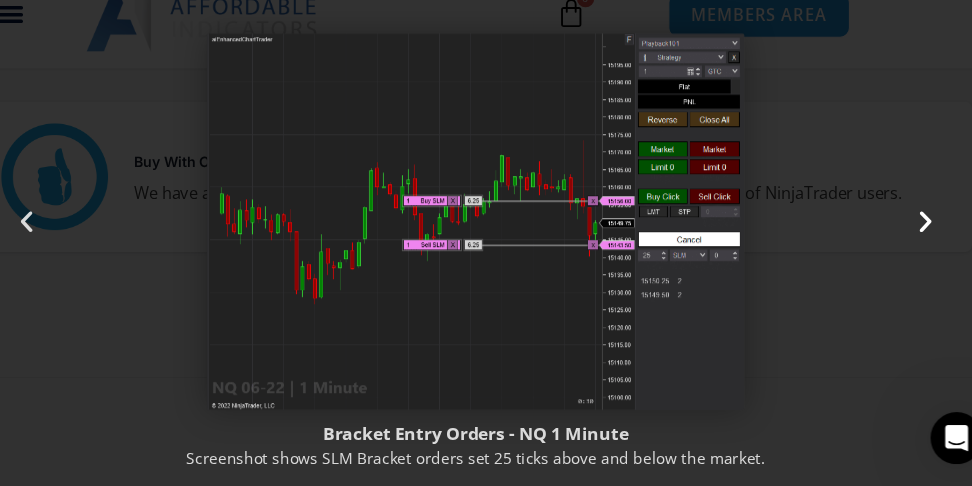 click on "Next" at bounding box center [899, 243] 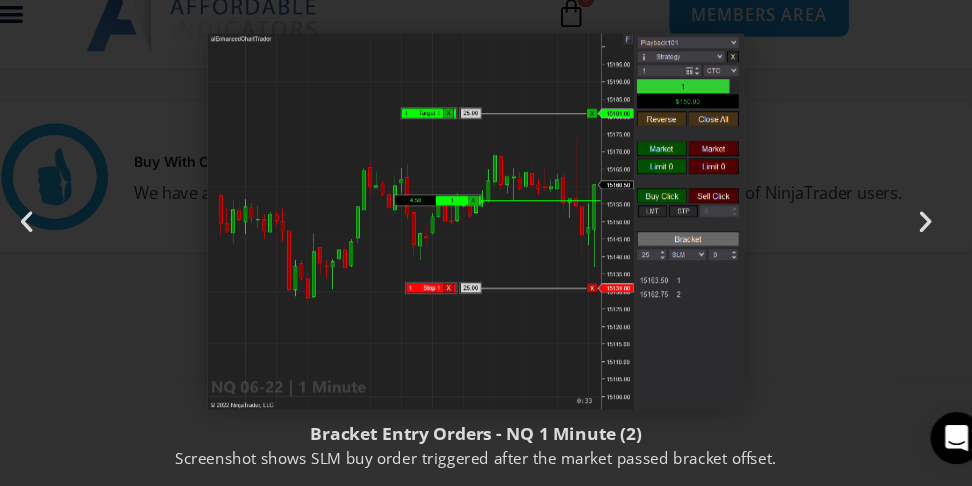 click on "Screenshot shows SLM buy order triggered after the market passed bracket offset." at bounding box center (486, 460) 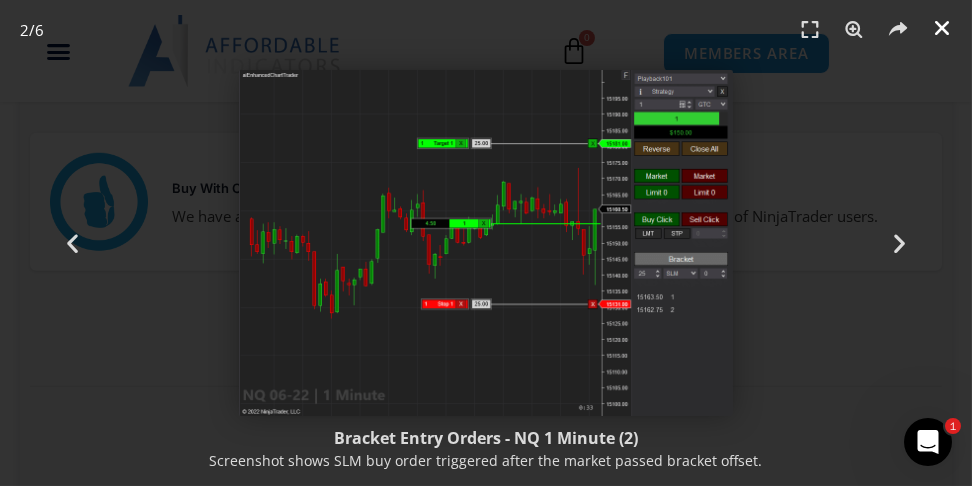 click at bounding box center [942, 28] 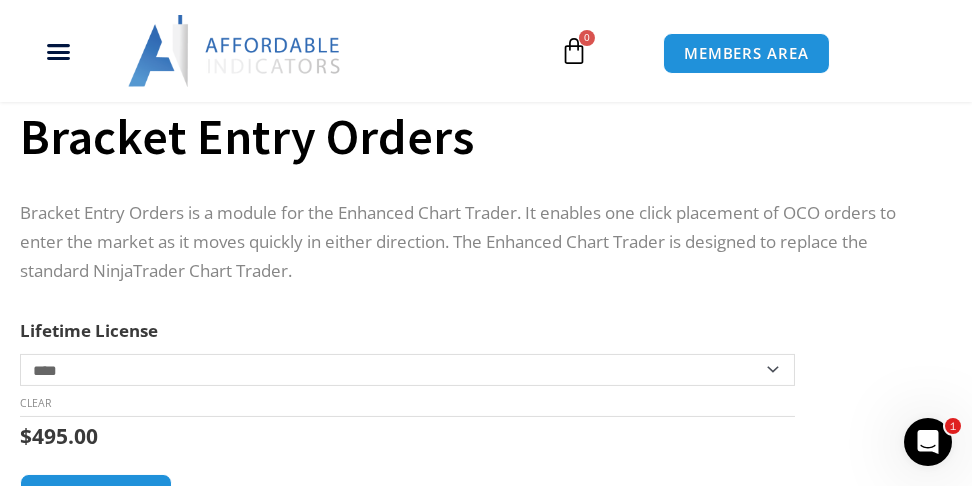 scroll, scrollTop: 777, scrollLeft: 0, axis: vertical 